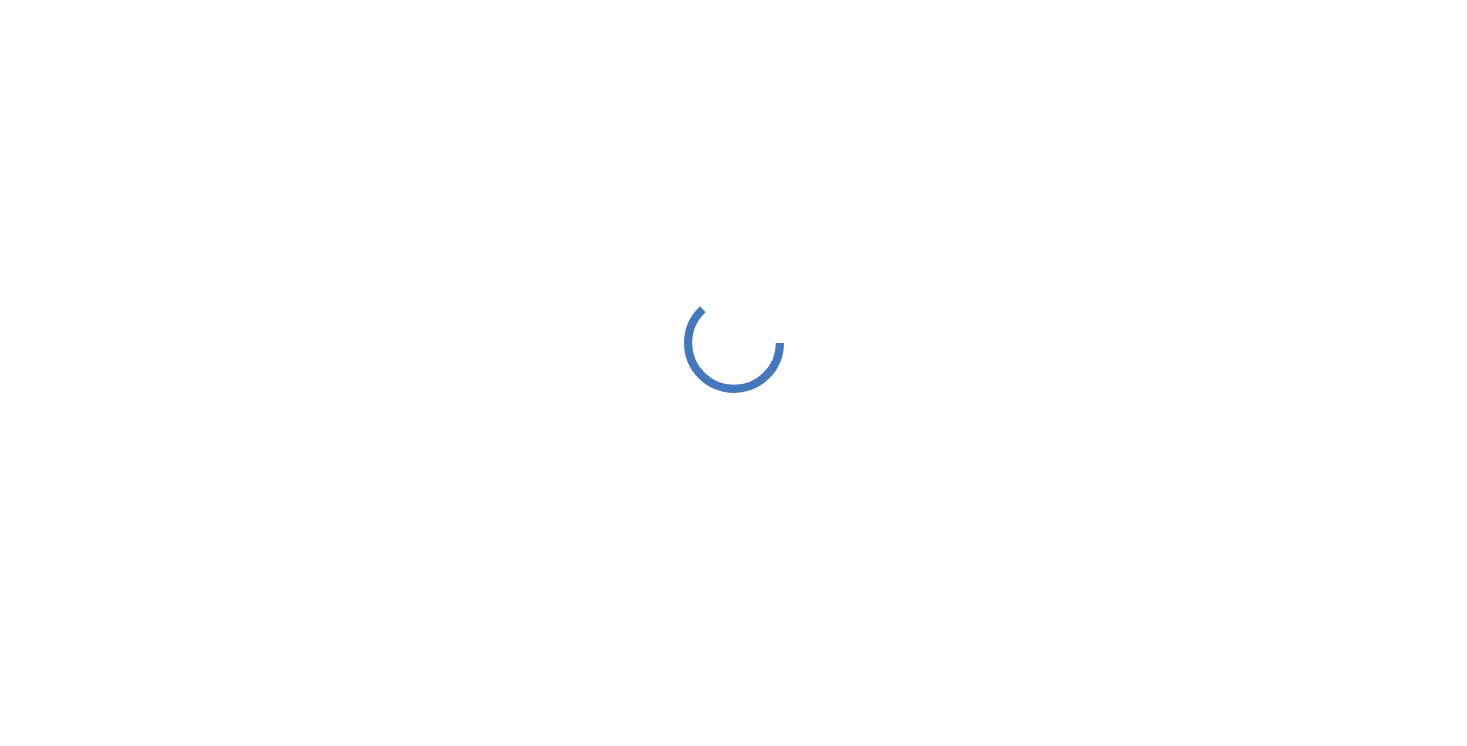 scroll, scrollTop: 0, scrollLeft: 0, axis: both 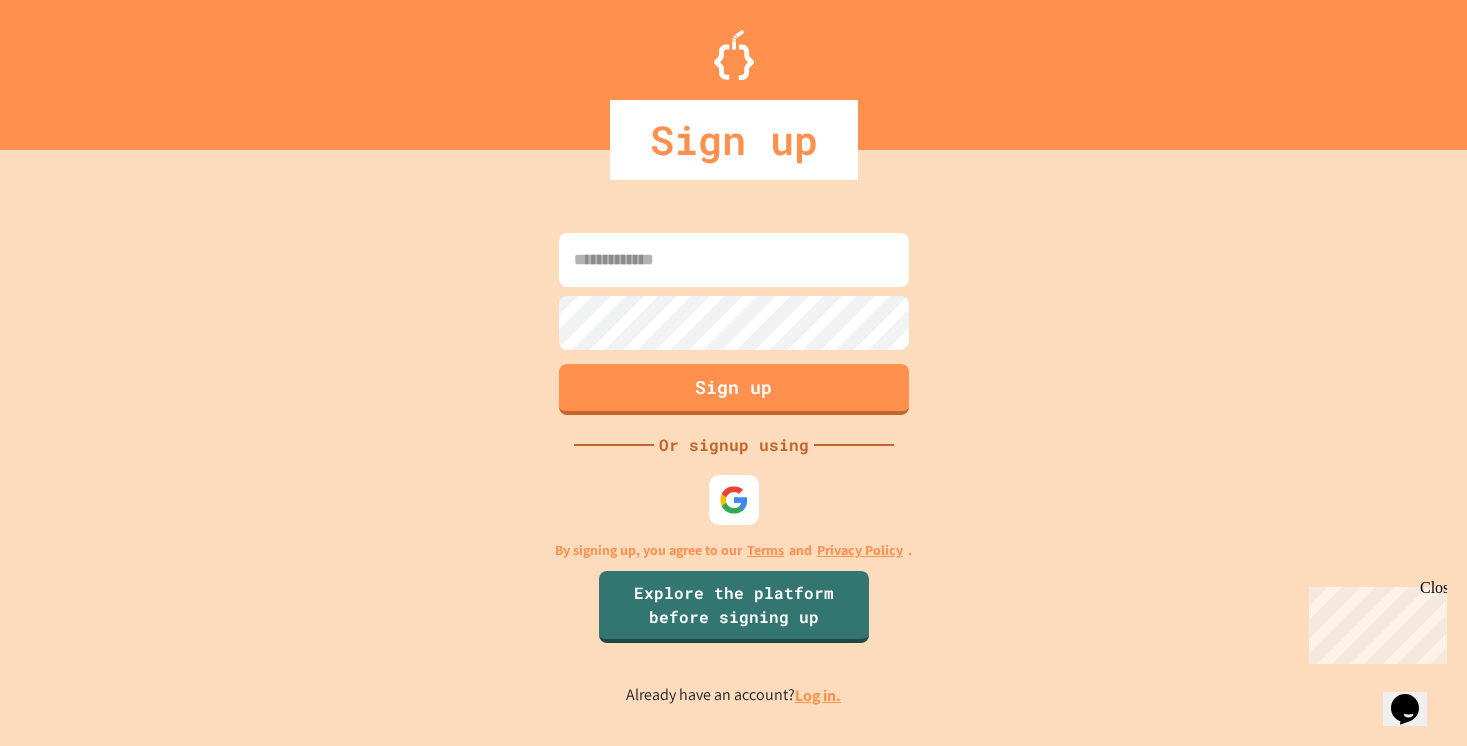 click at bounding box center (734, 260) 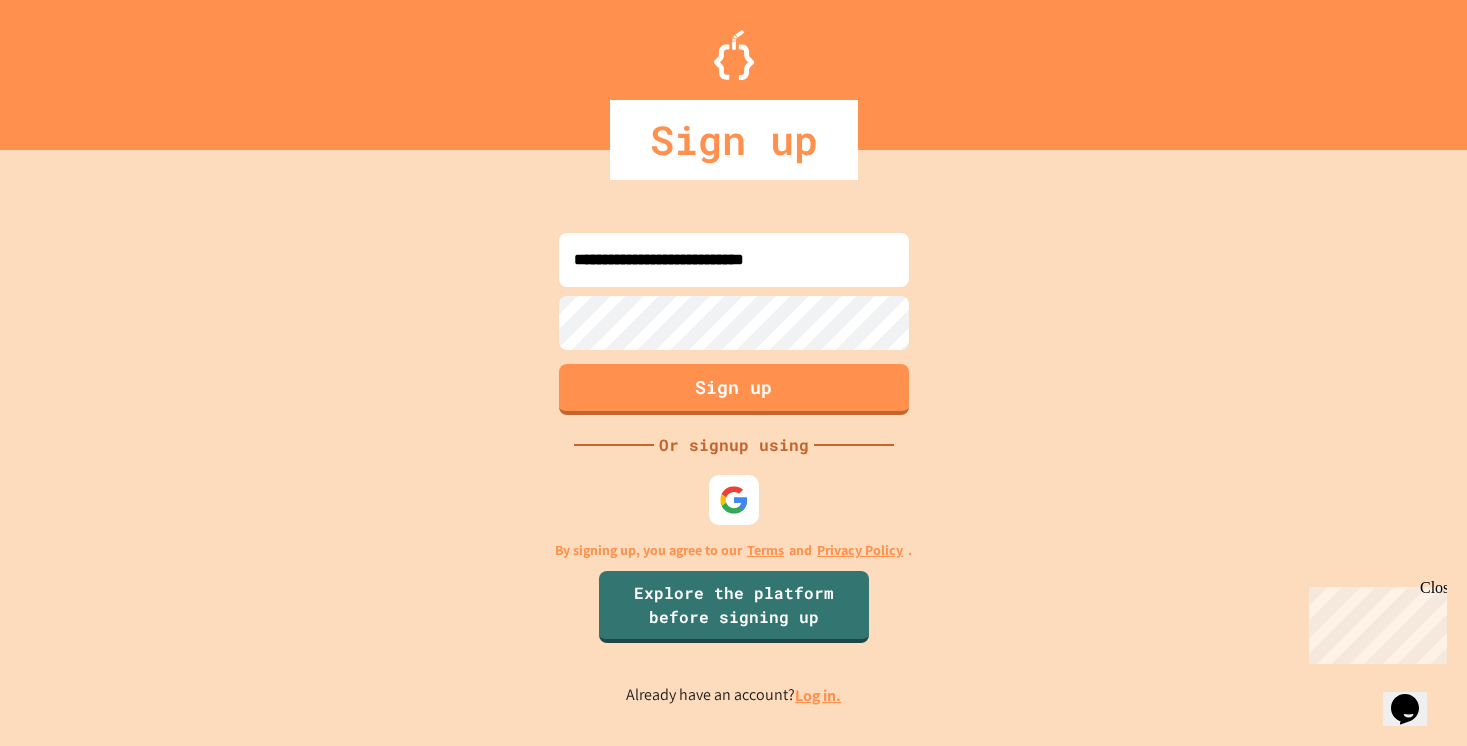 type on "**********" 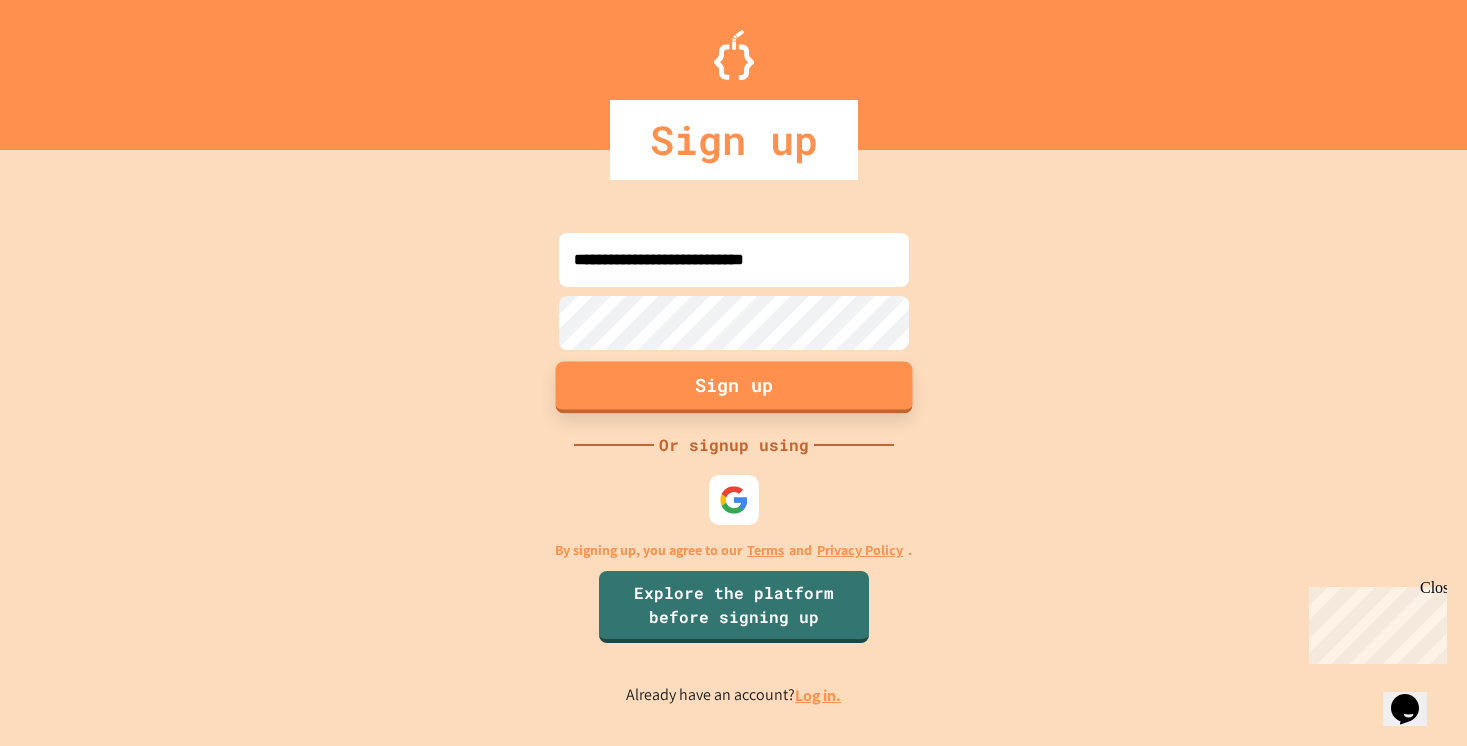 click on "Sign up" at bounding box center [733, 387] 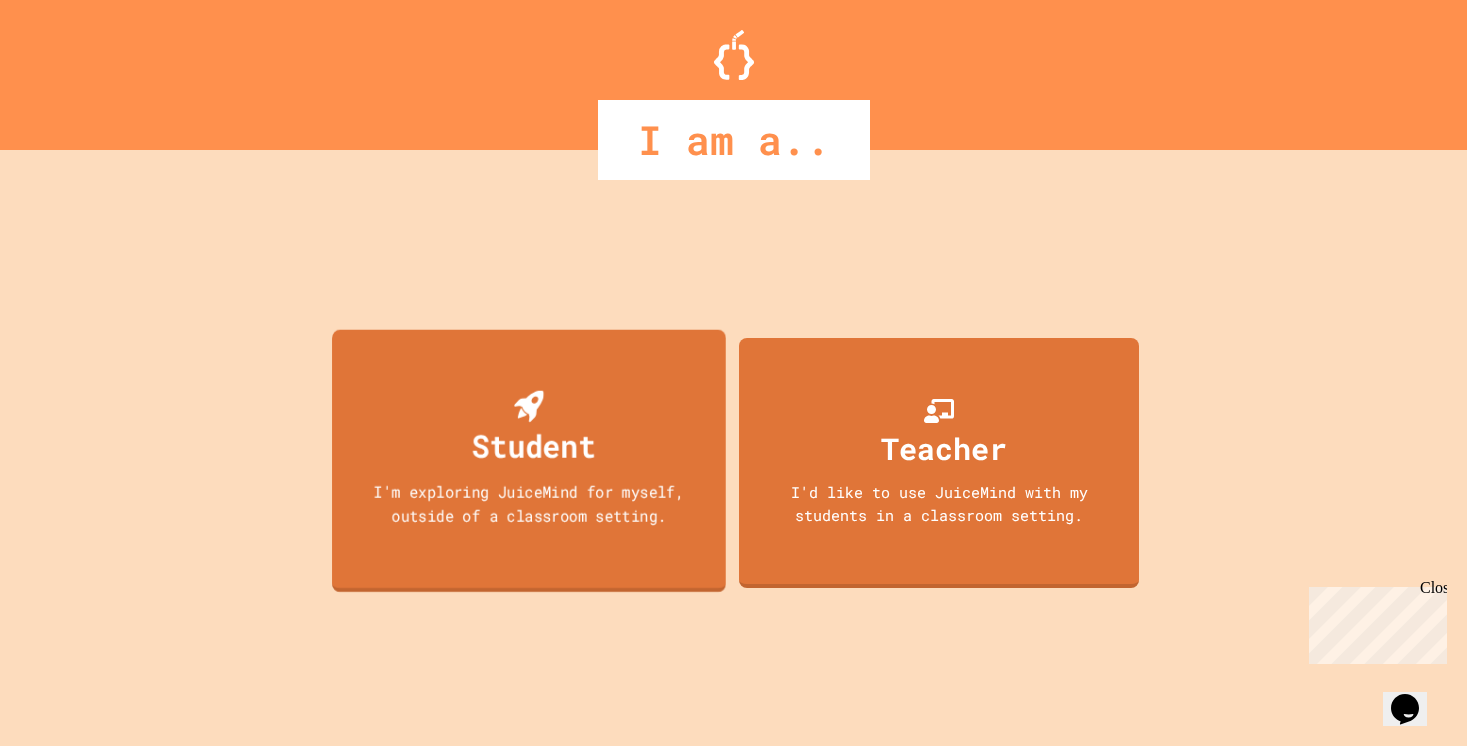 click on "Student I'm exploring JuiceMind for myself, outside of a classroom setting." at bounding box center [529, 461] 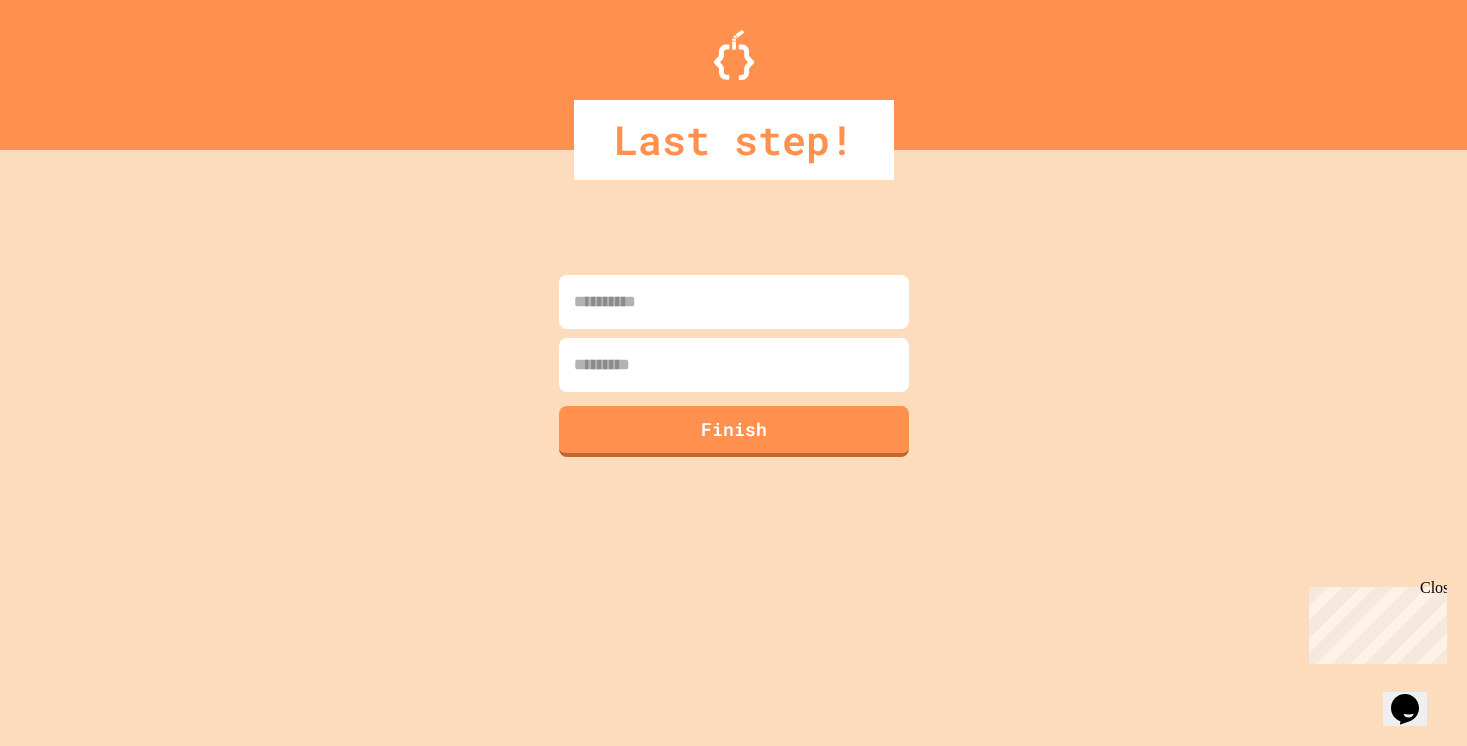 click at bounding box center (734, 302) 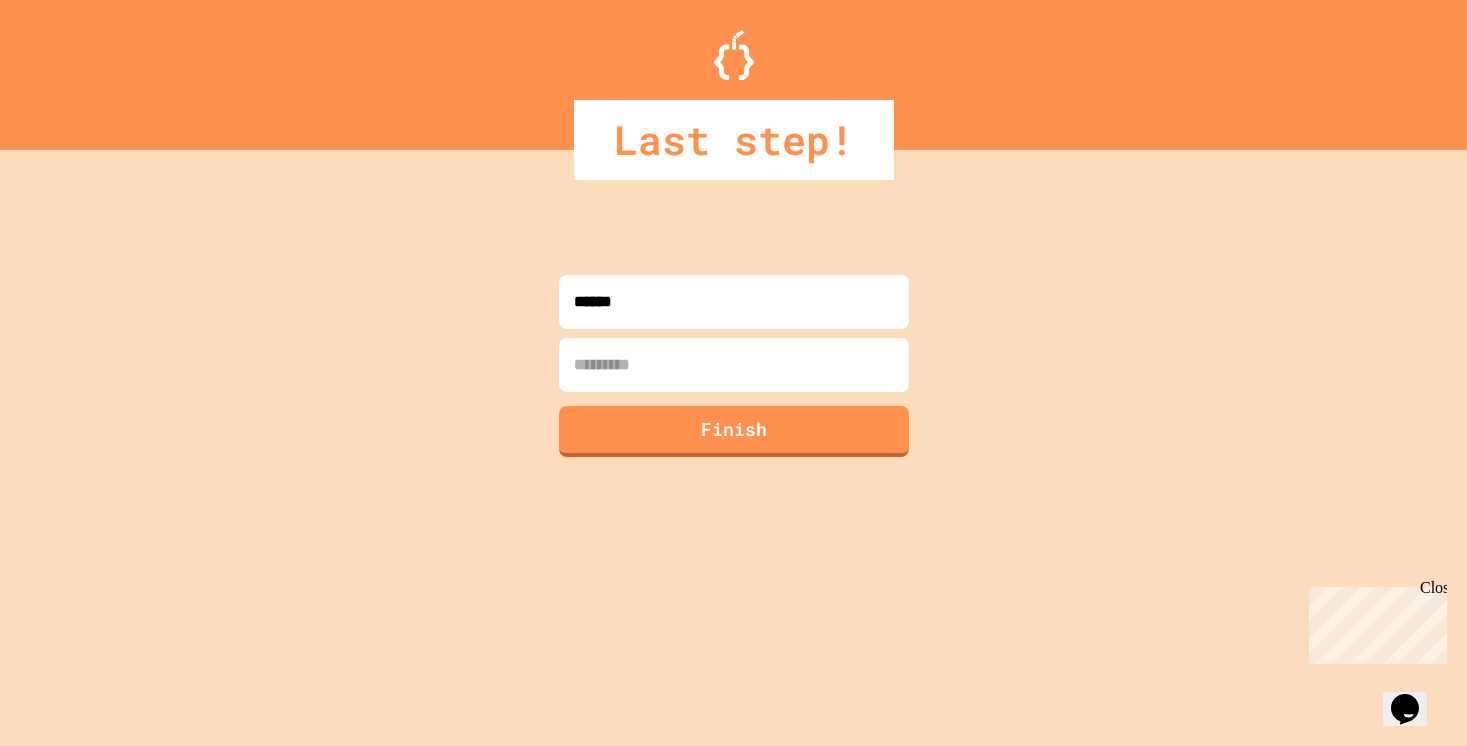 type on "*****" 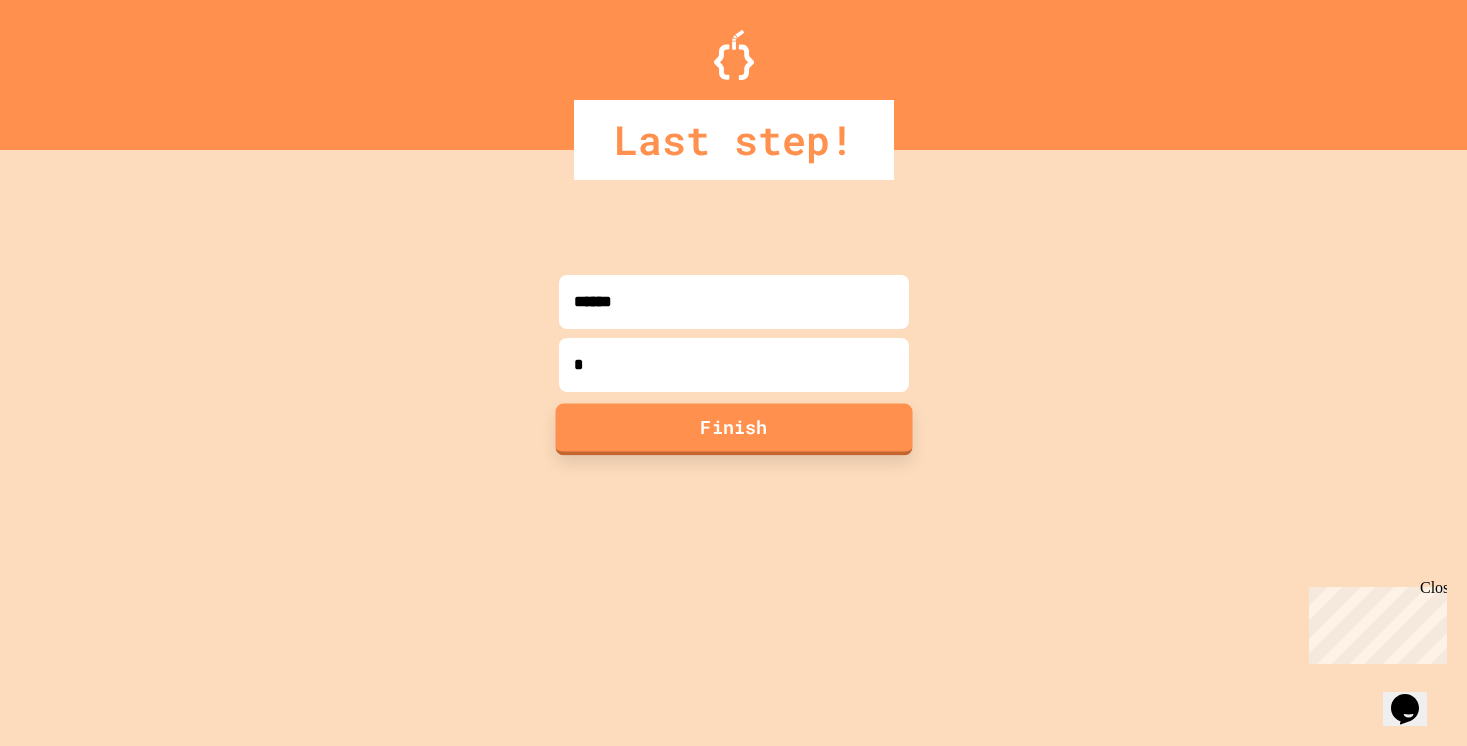 type on "*" 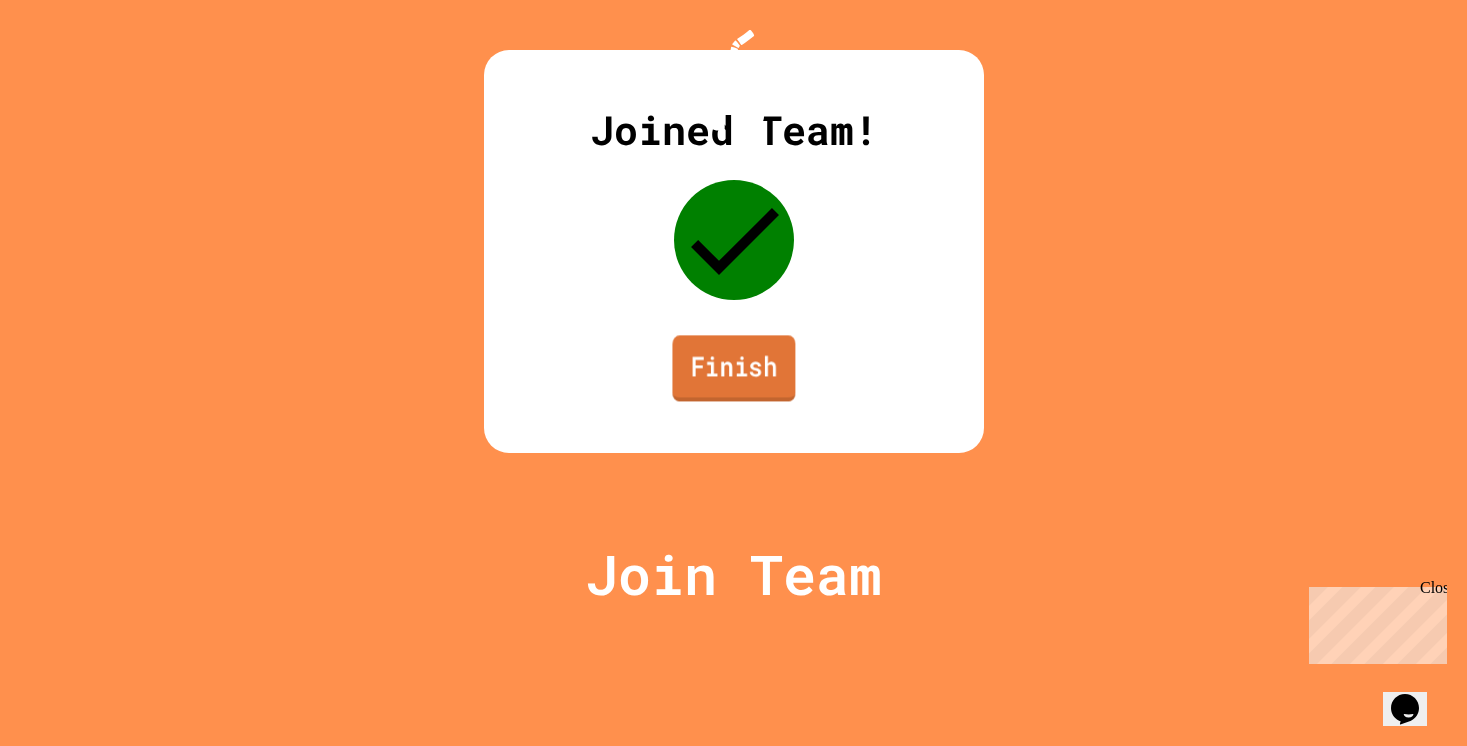 click on "Finish" at bounding box center [733, 368] 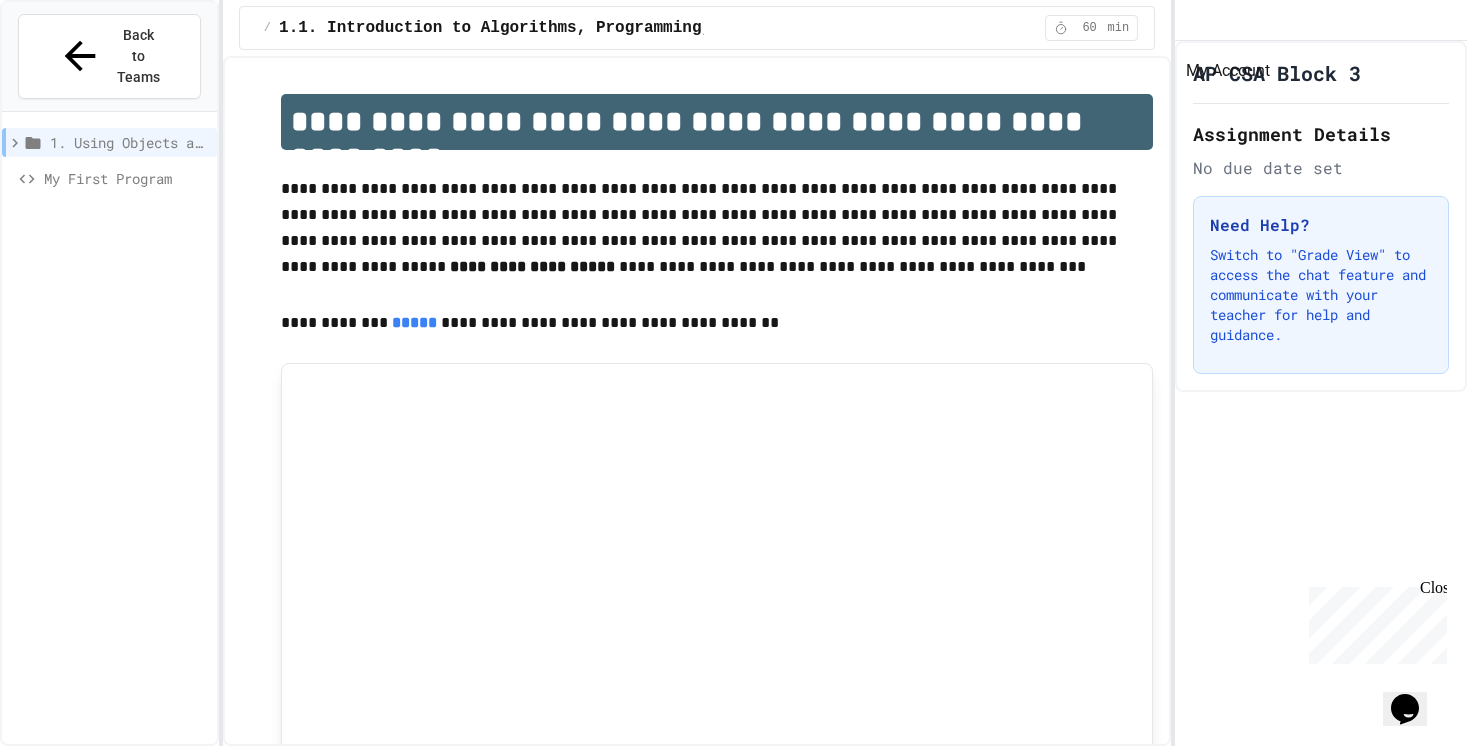 click 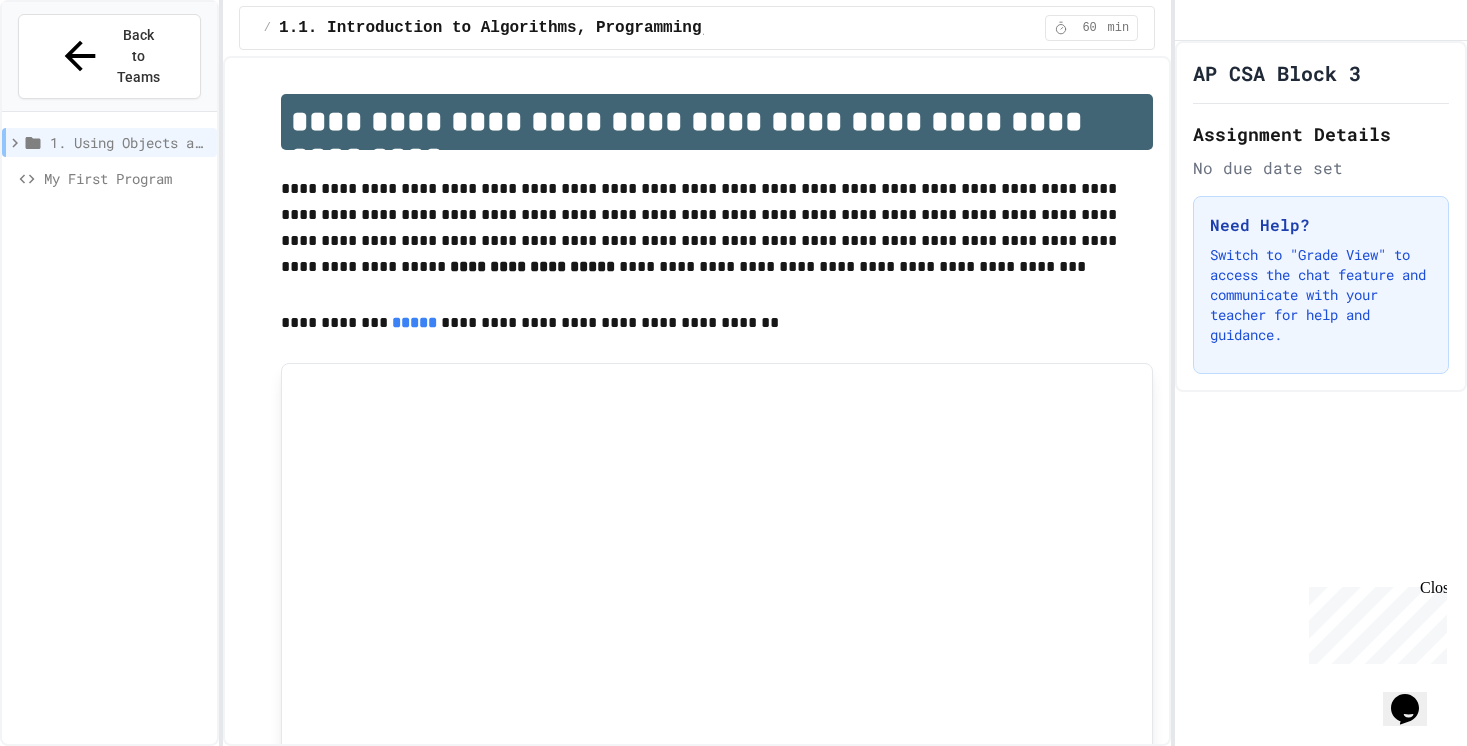 click on "Settings" at bounding box center (743, 2321) 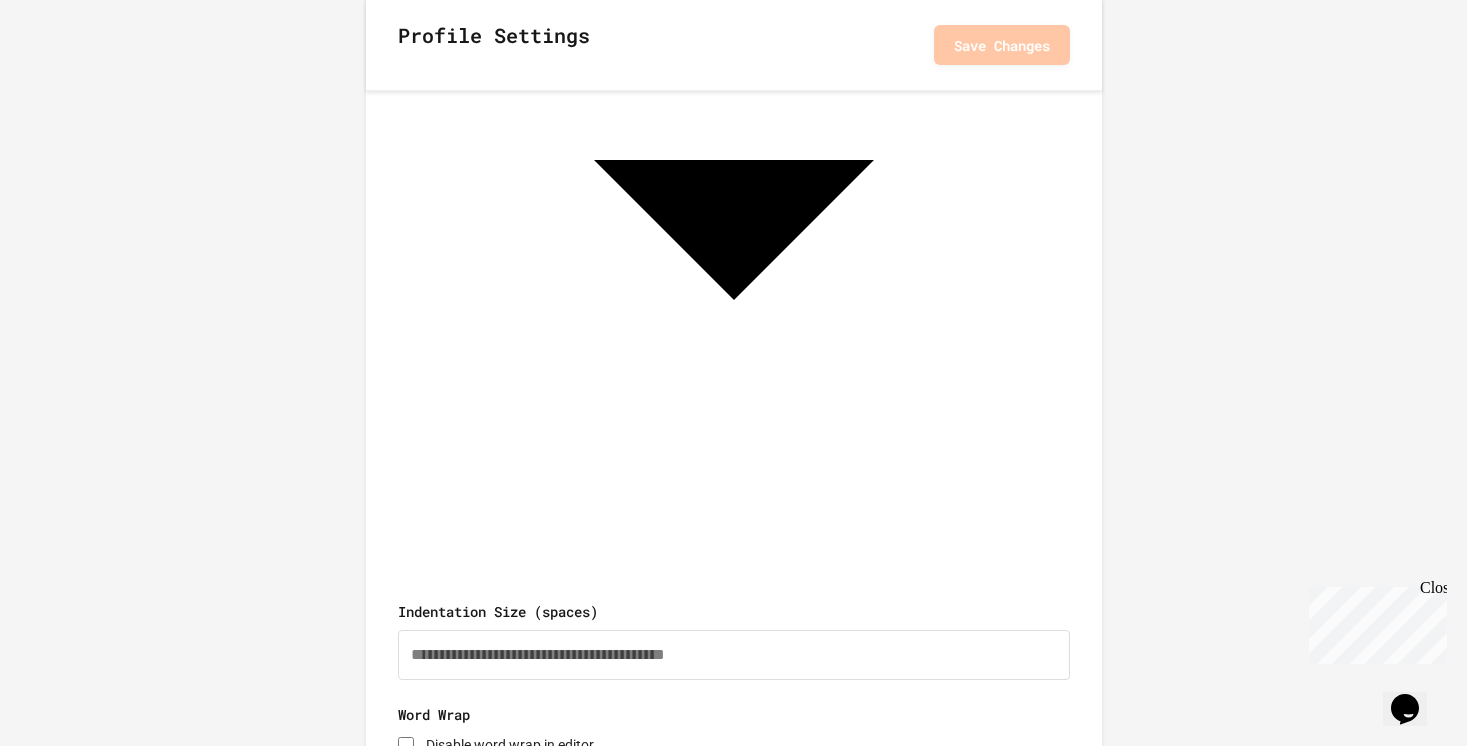 scroll, scrollTop: 0, scrollLeft: 0, axis: both 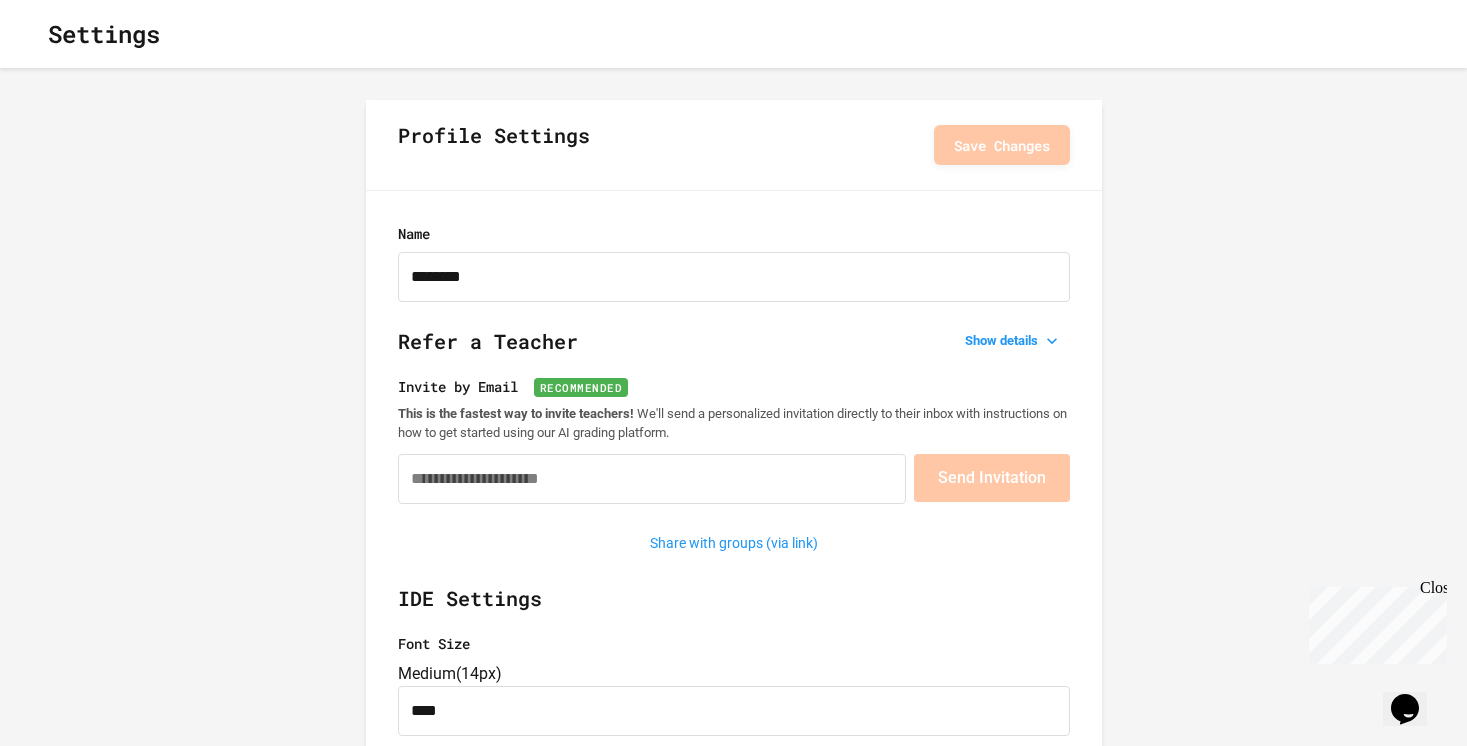 click 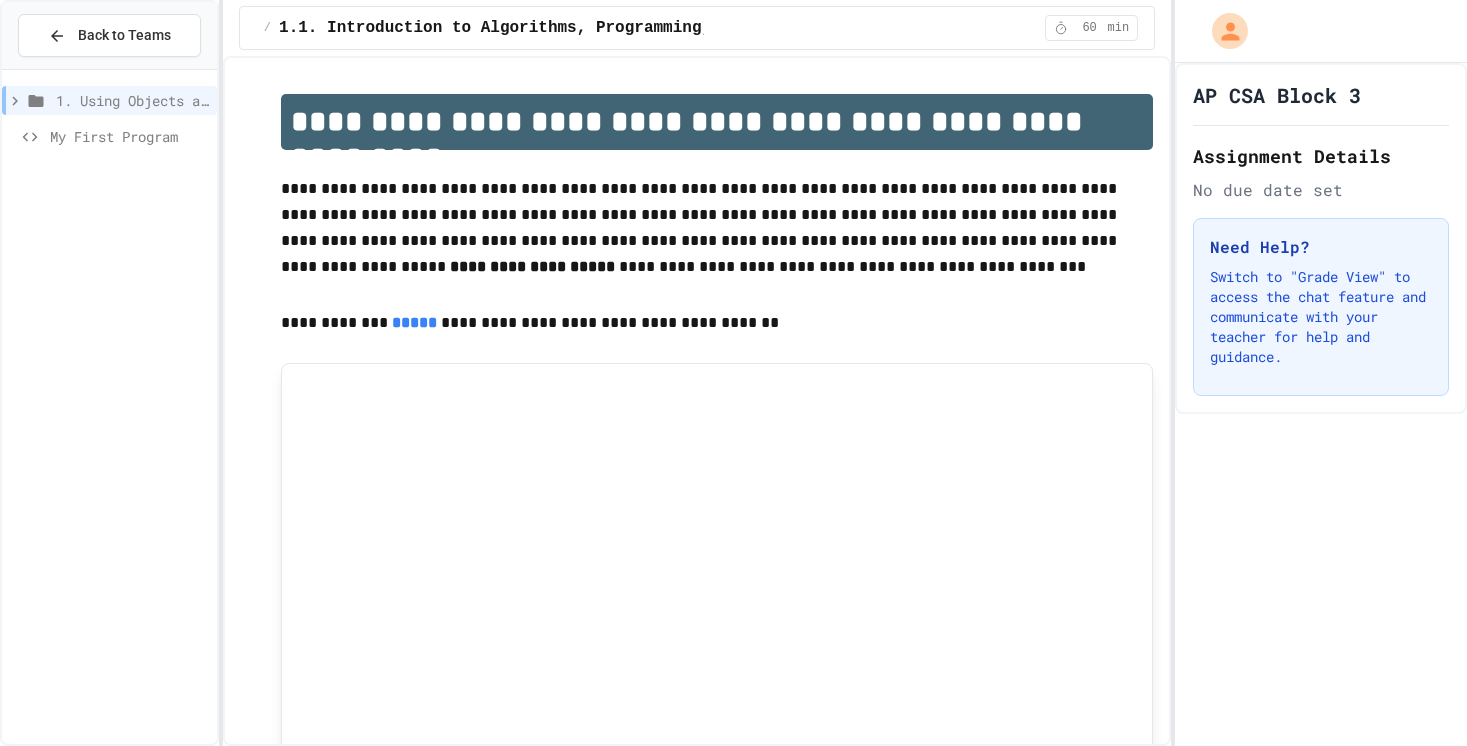 scroll, scrollTop: 0, scrollLeft: 0, axis: both 